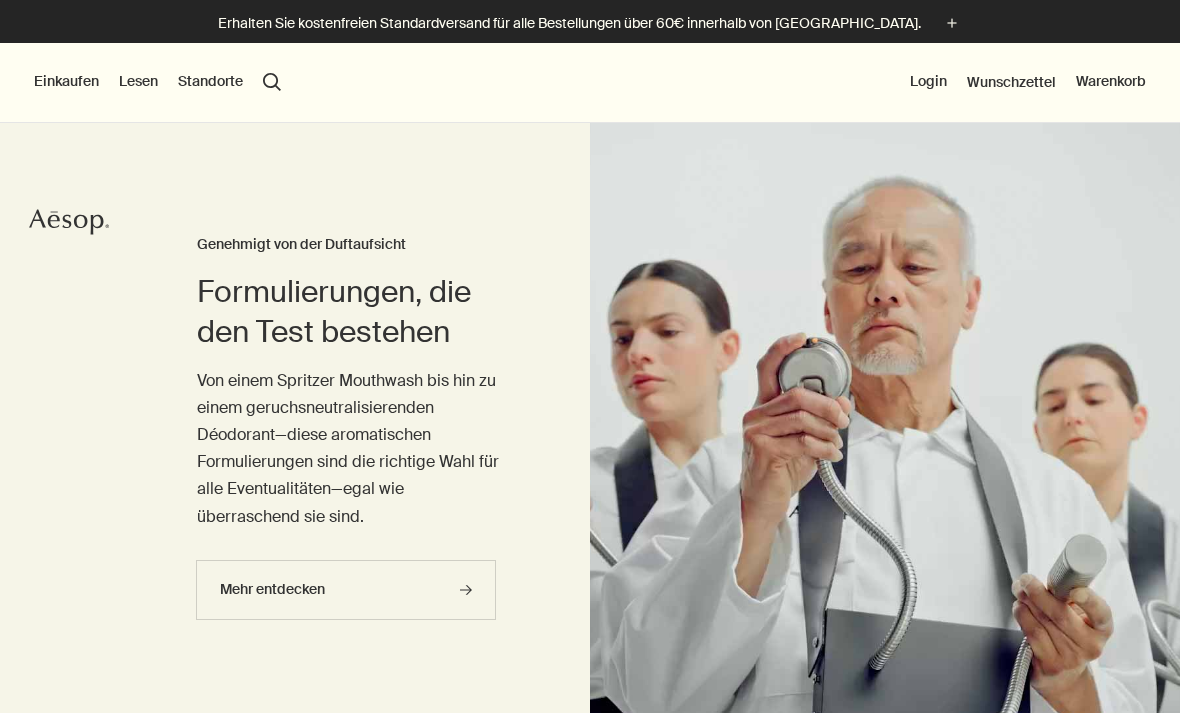 scroll, scrollTop: 0, scrollLeft: 0, axis: both 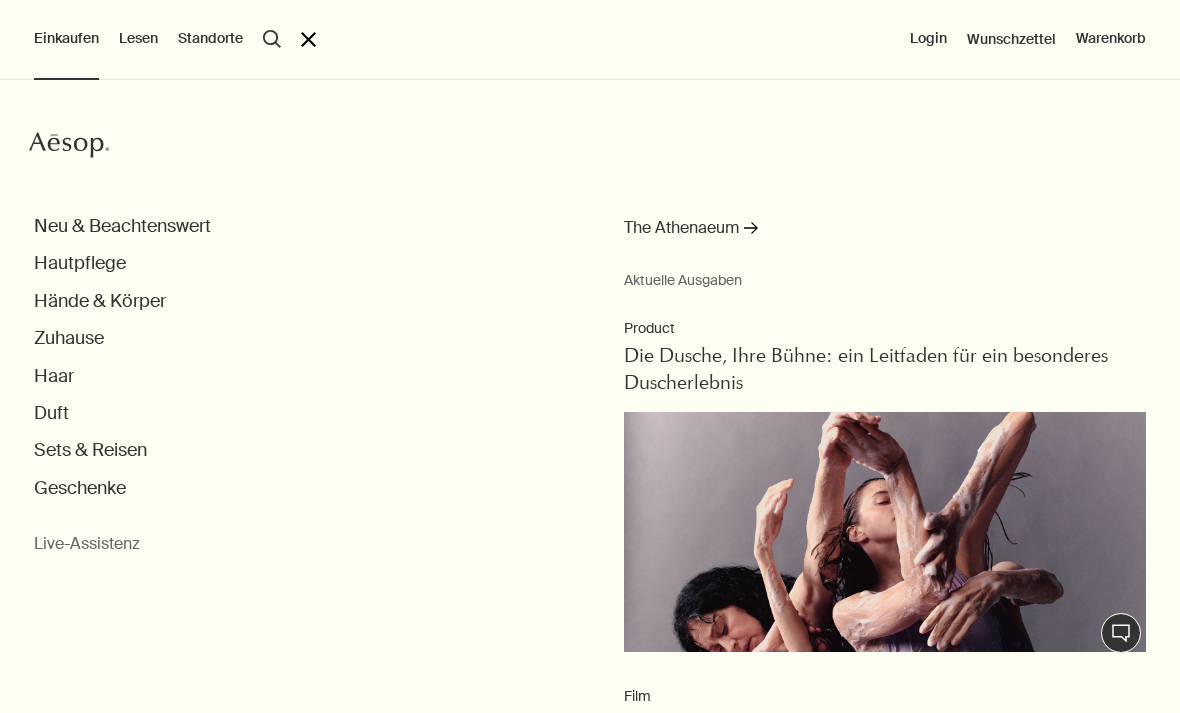click on "Haar" at bounding box center (54, 376) 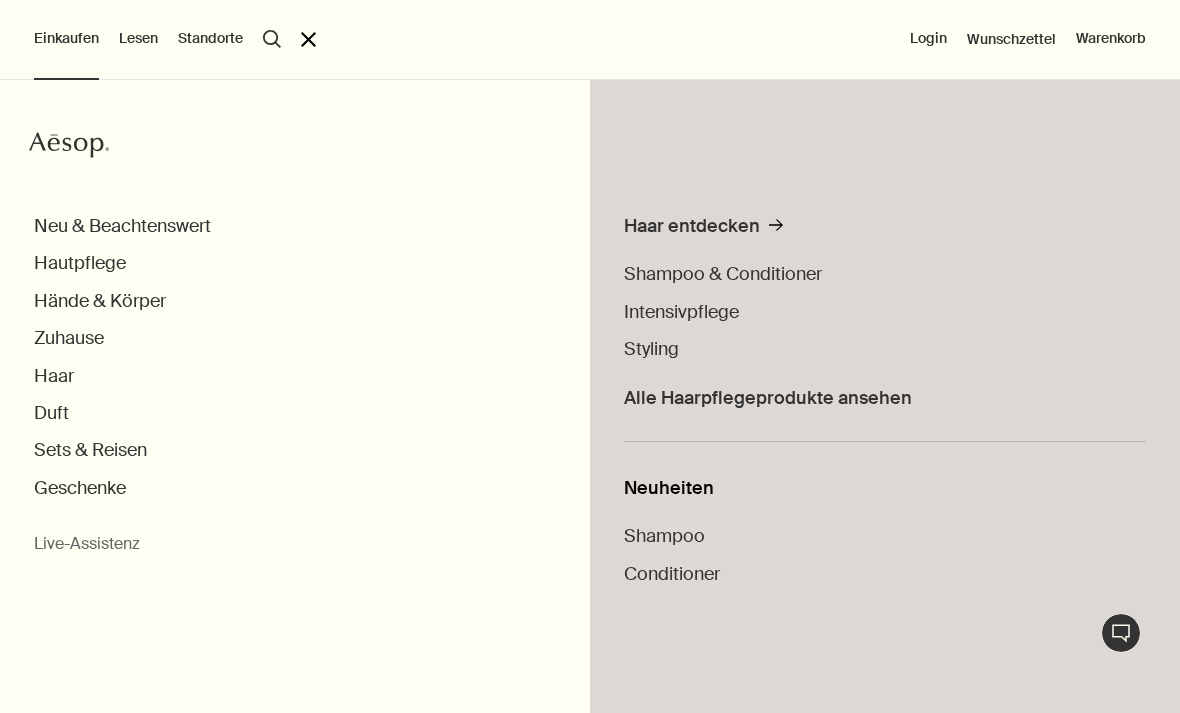 click on "Haar entdecken" at bounding box center [692, 226] 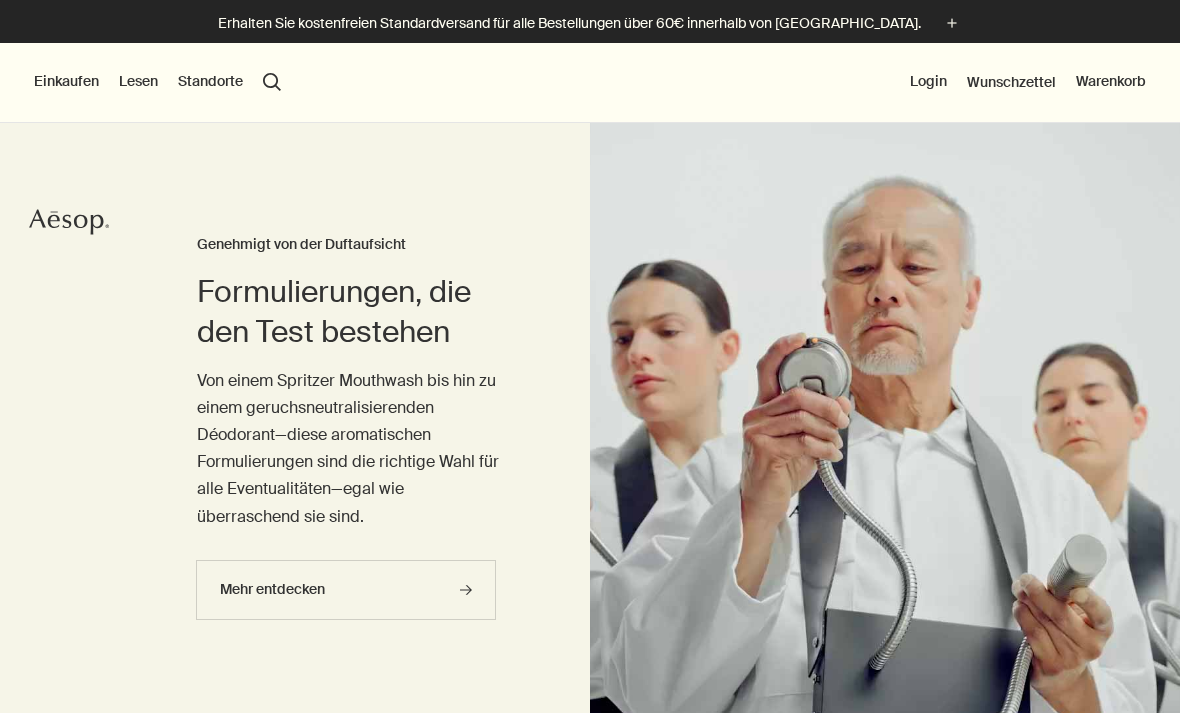 scroll, scrollTop: 0, scrollLeft: 0, axis: both 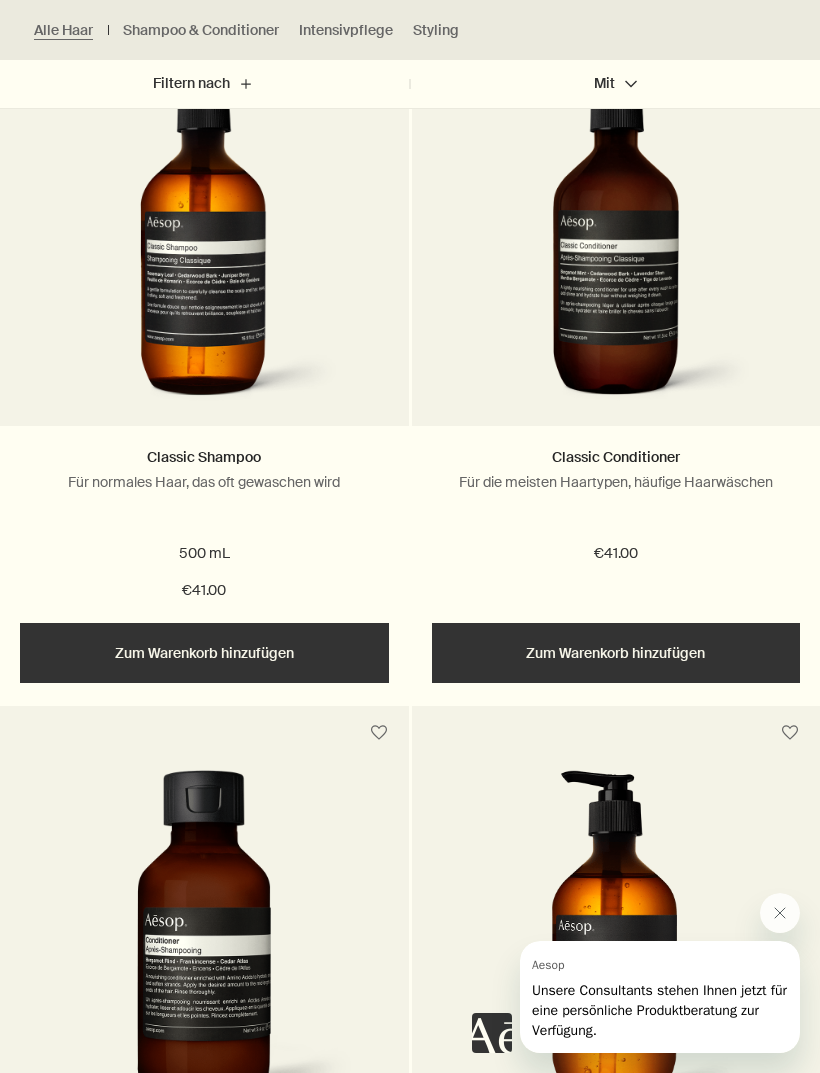 click 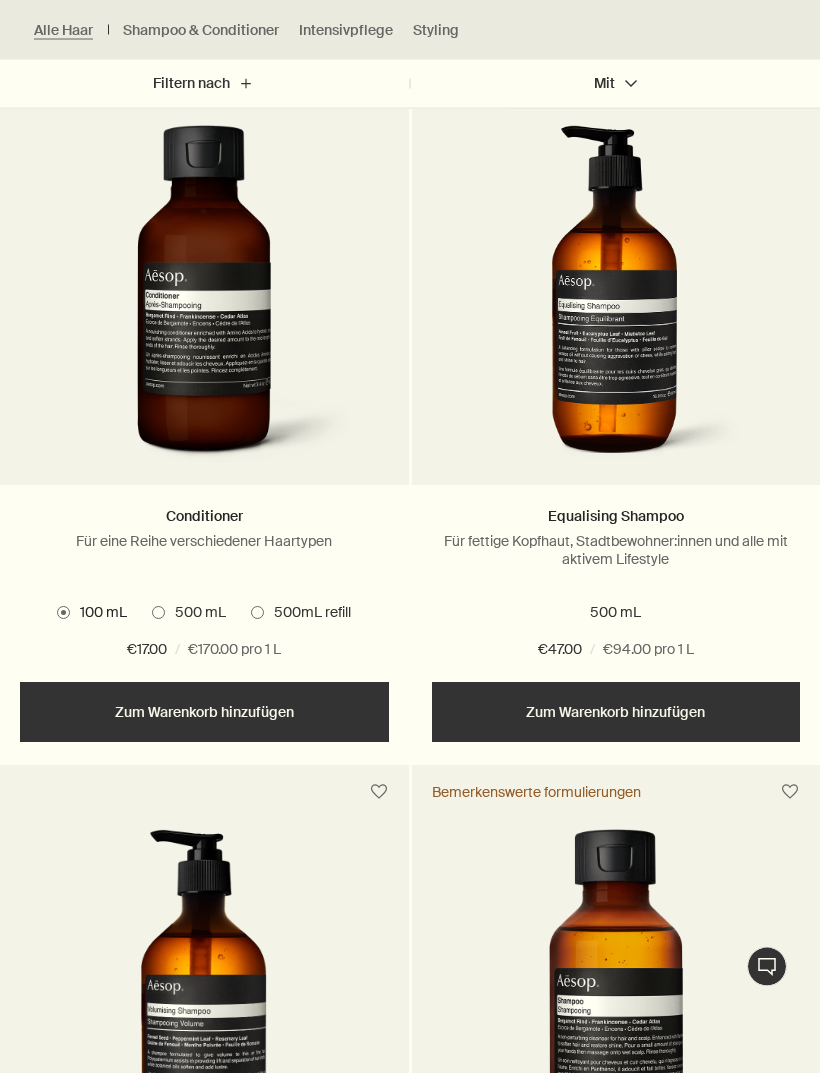 scroll, scrollTop: 1386, scrollLeft: 0, axis: vertical 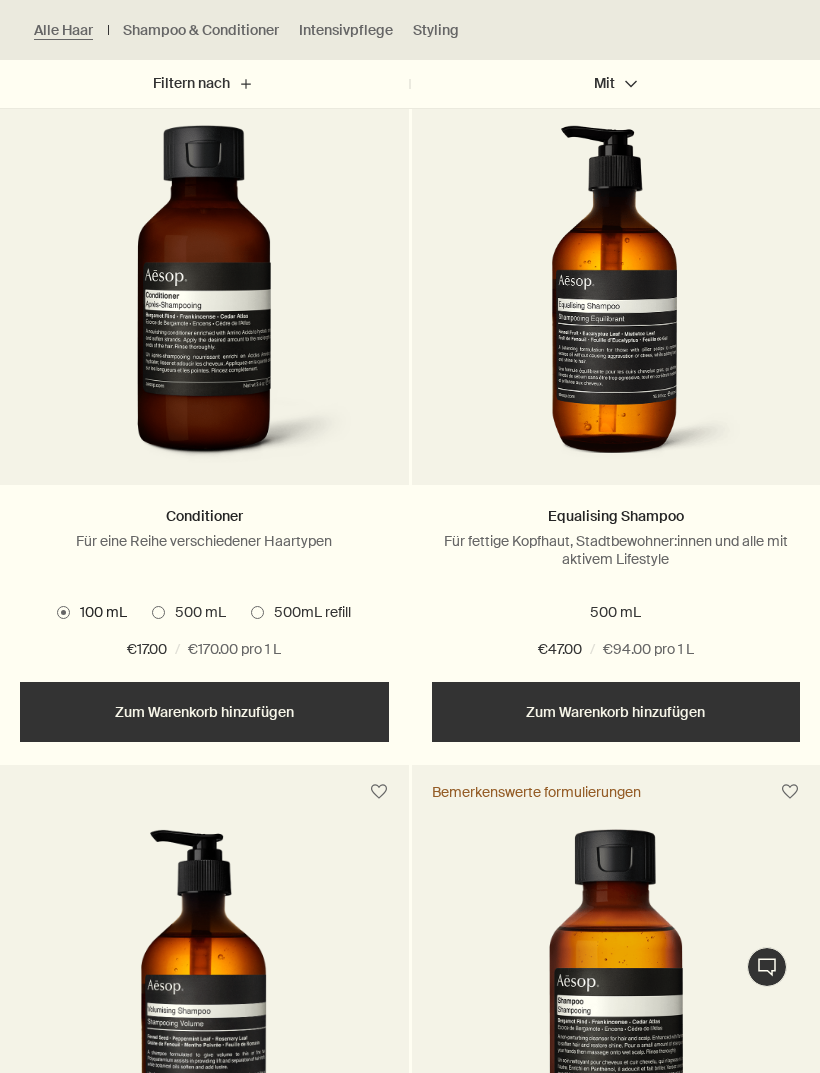 click on "500 mL" at bounding box center [195, 613] 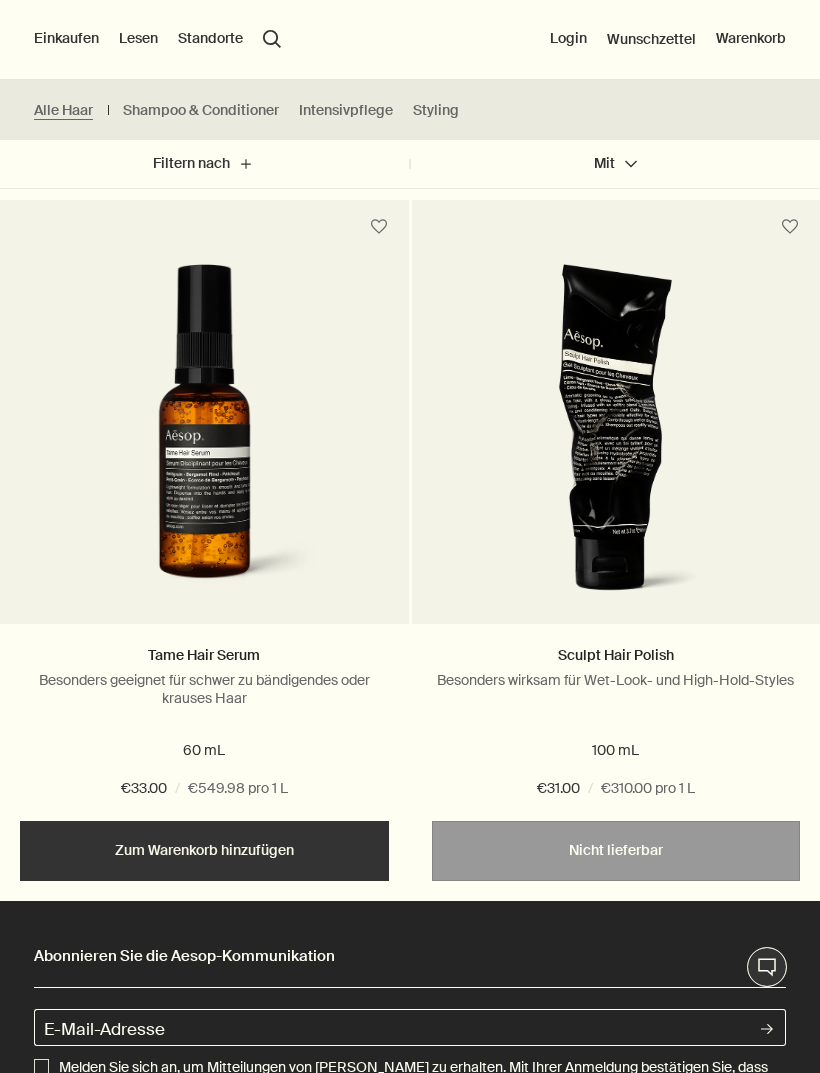 scroll, scrollTop: 4033, scrollLeft: 0, axis: vertical 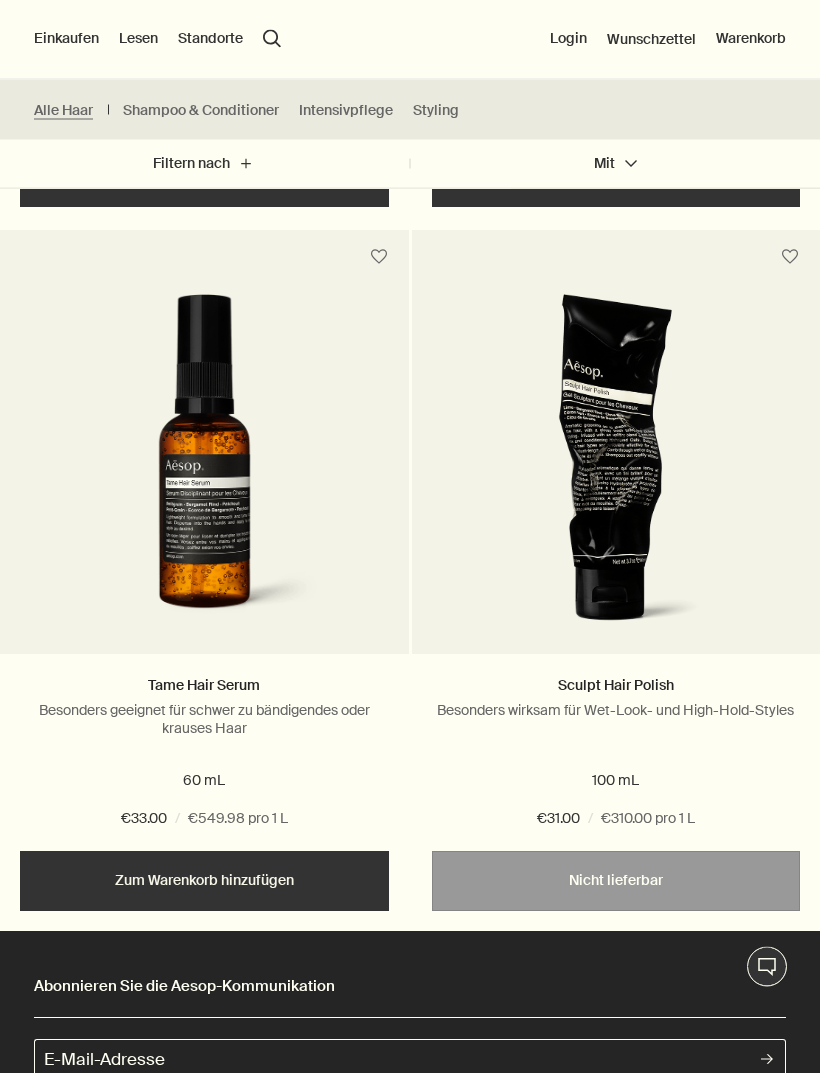 click at bounding box center (204, 470) 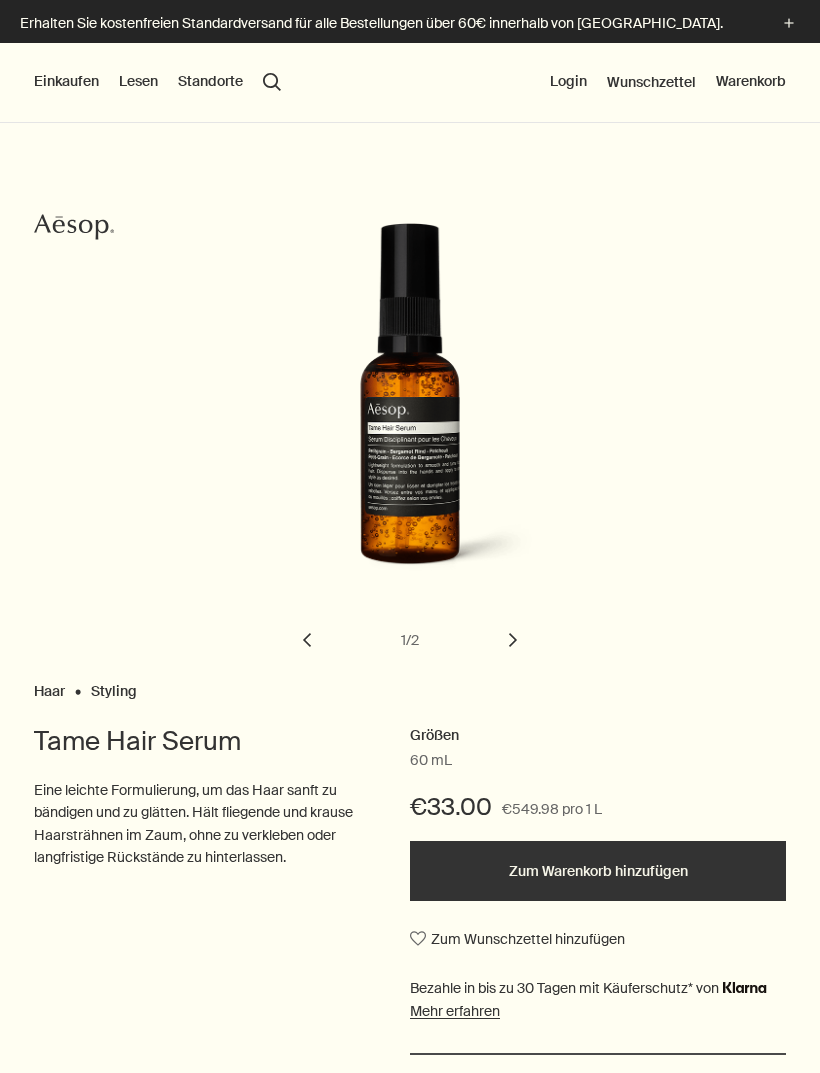 scroll, scrollTop: 0, scrollLeft: 0, axis: both 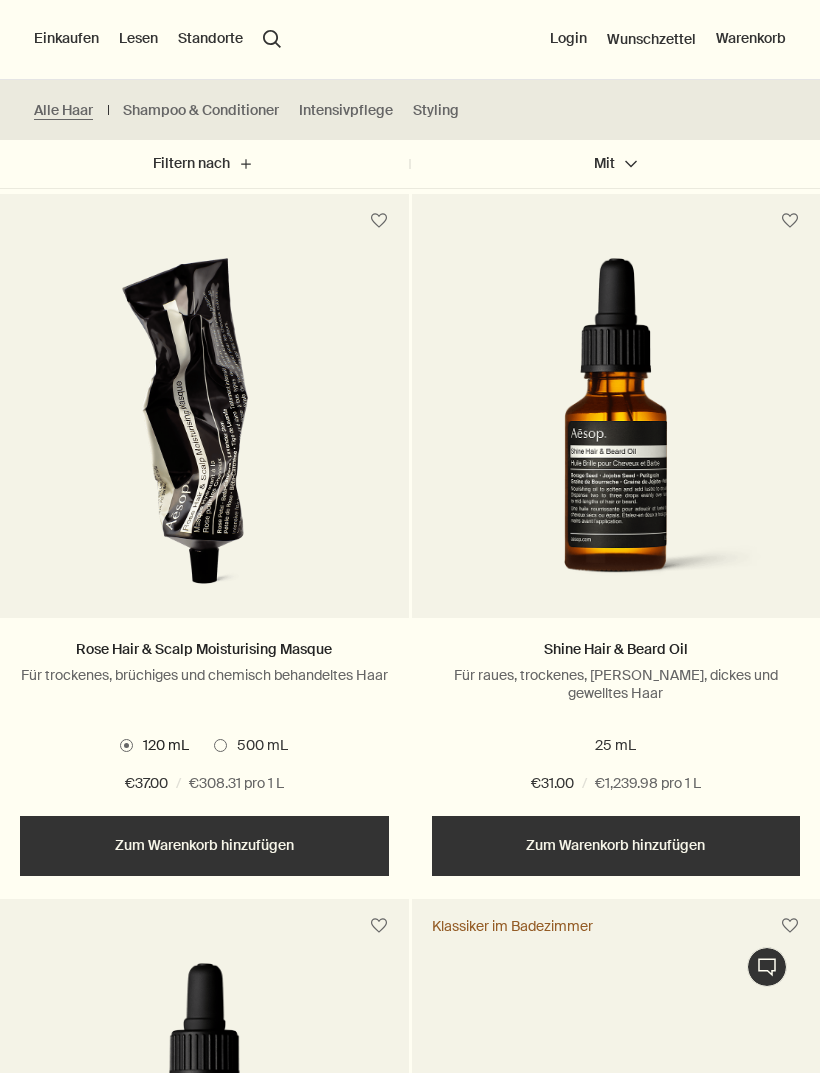 click on "500 mL" at bounding box center [257, 746] 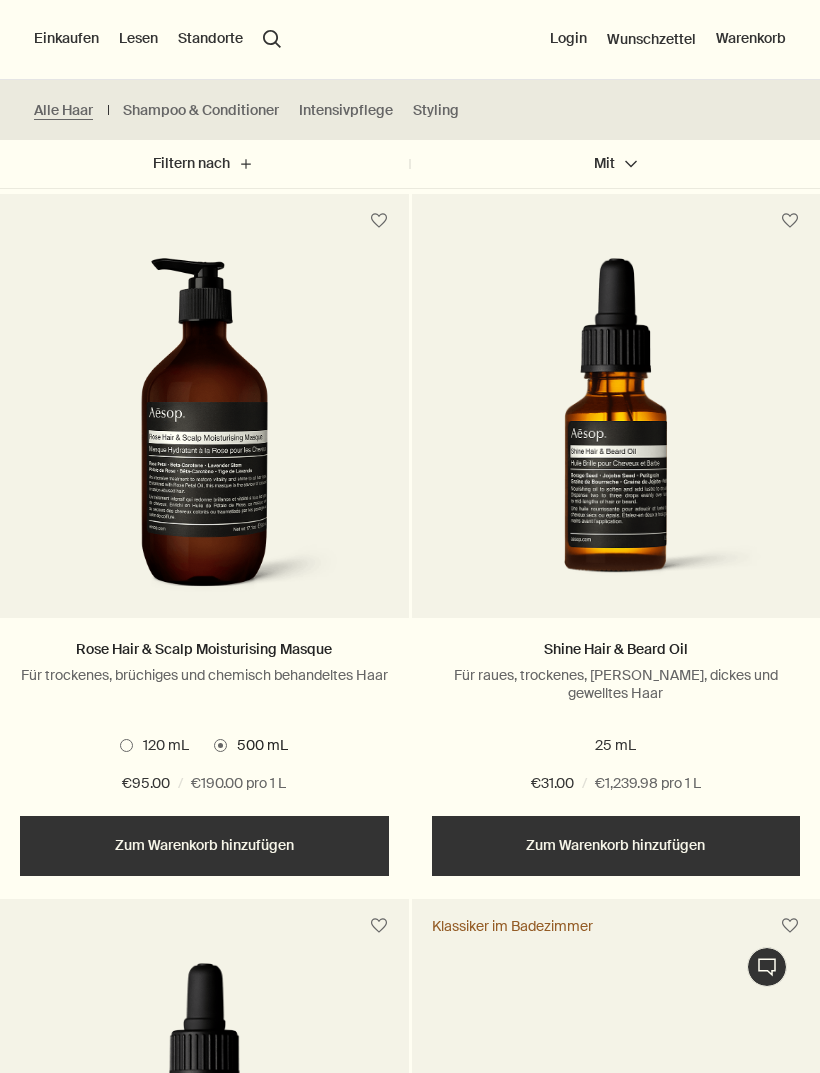 click on "120 mL" at bounding box center (154, 746) 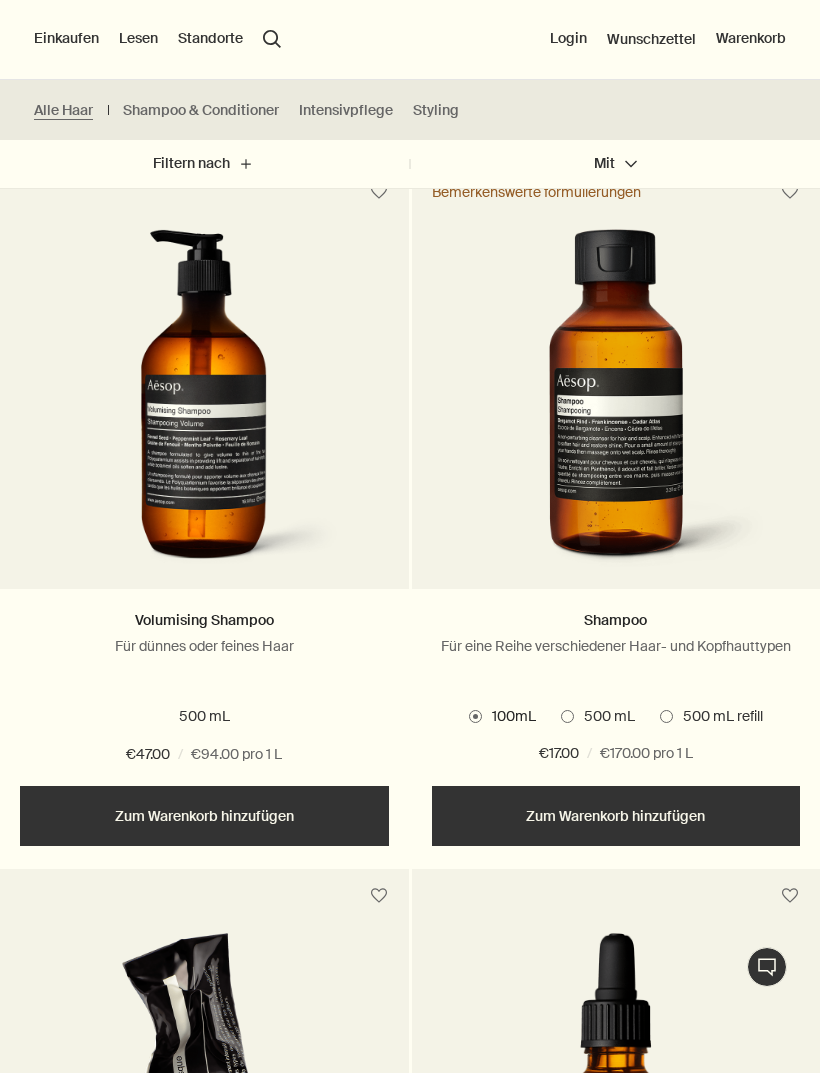 scroll, scrollTop: 1985, scrollLeft: 0, axis: vertical 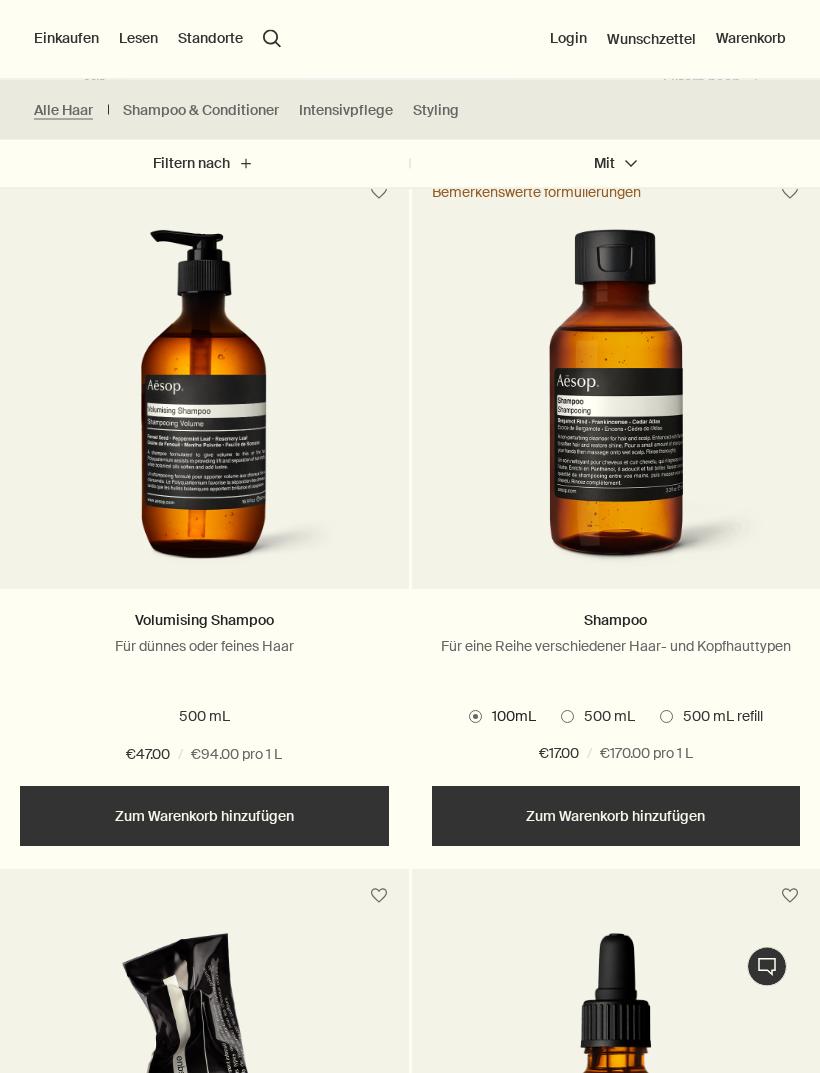 click at bounding box center (567, 717) 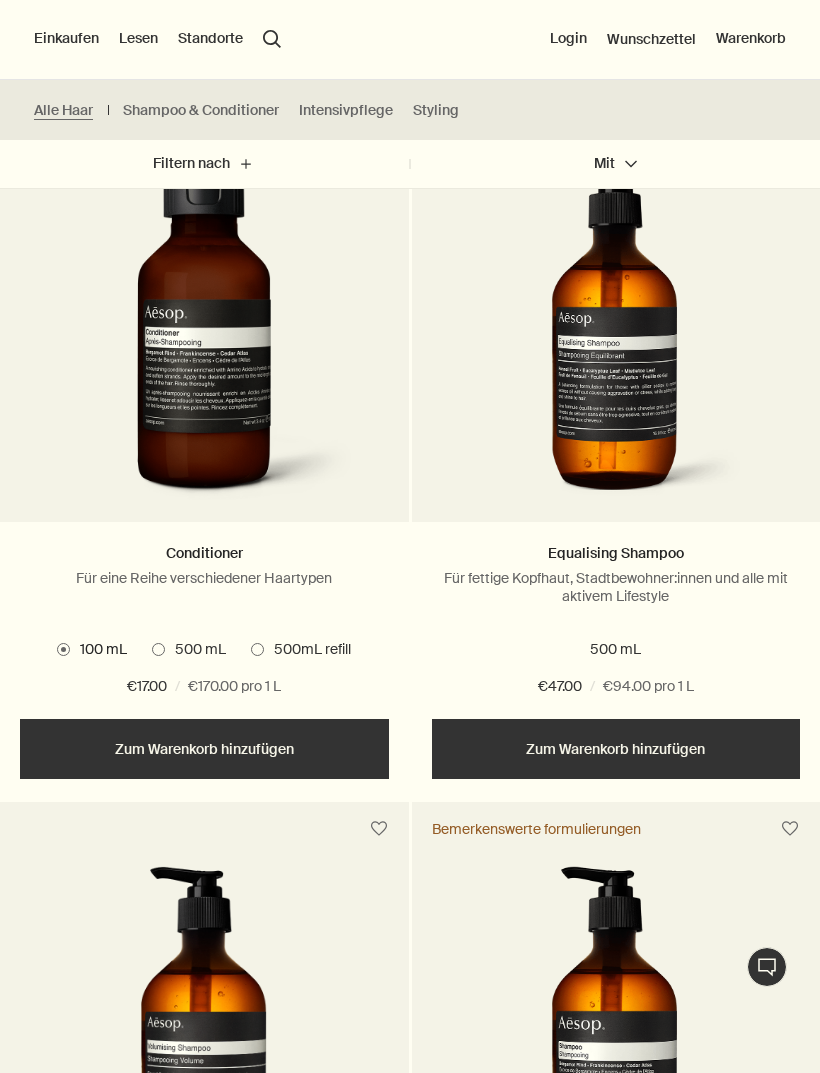 scroll, scrollTop: 1350, scrollLeft: 0, axis: vertical 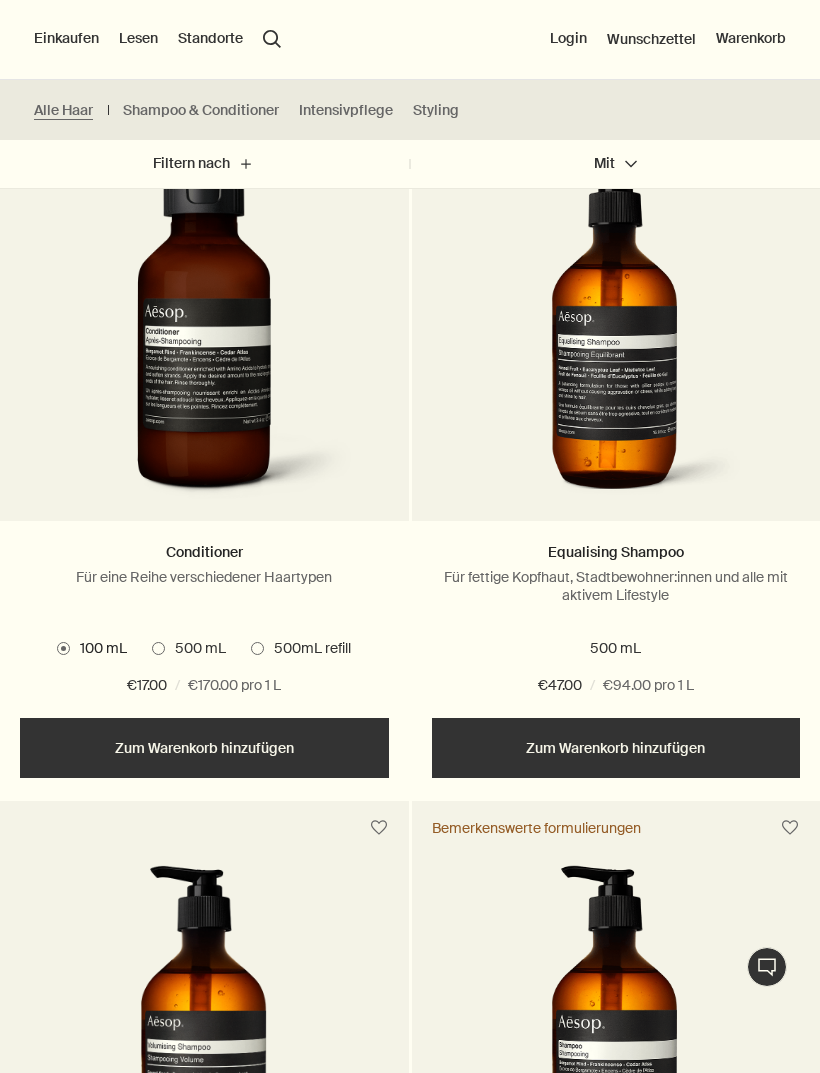 click on "500 mL" at bounding box center [189, 649] 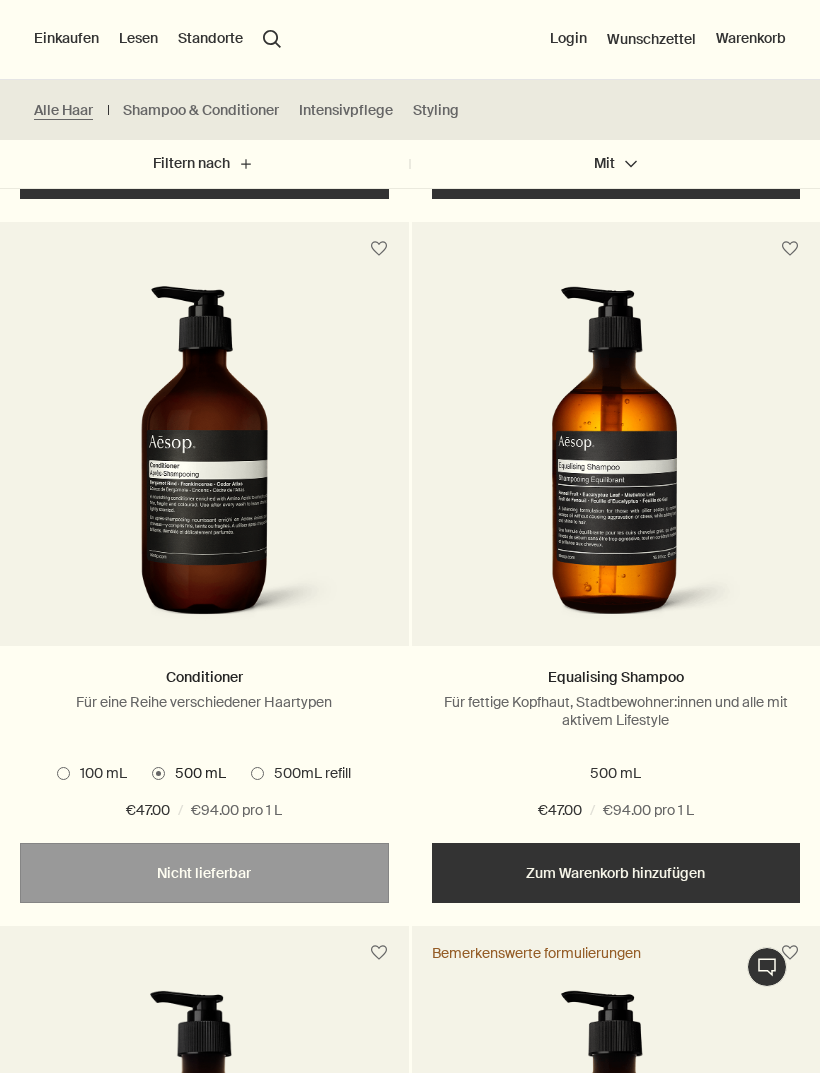 scroll, scrollTop: 1224, scrollLeft: 0, axis: vertical 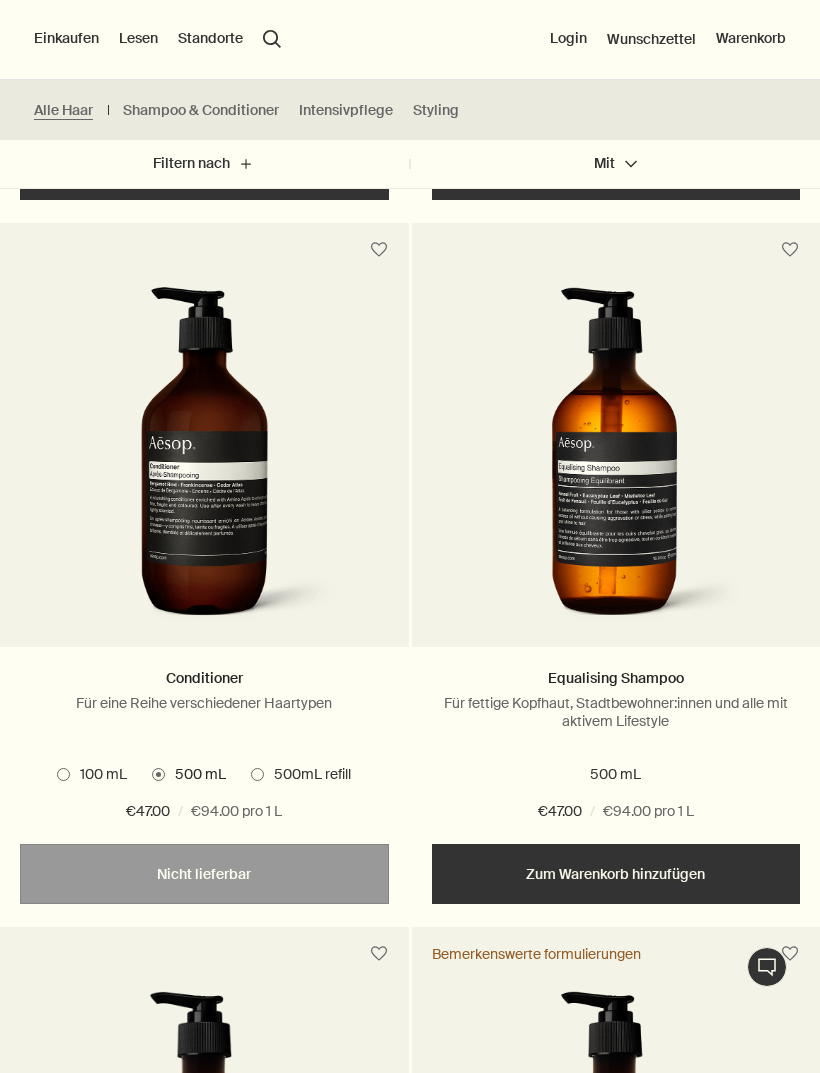 click at bounding box center (615, 462) 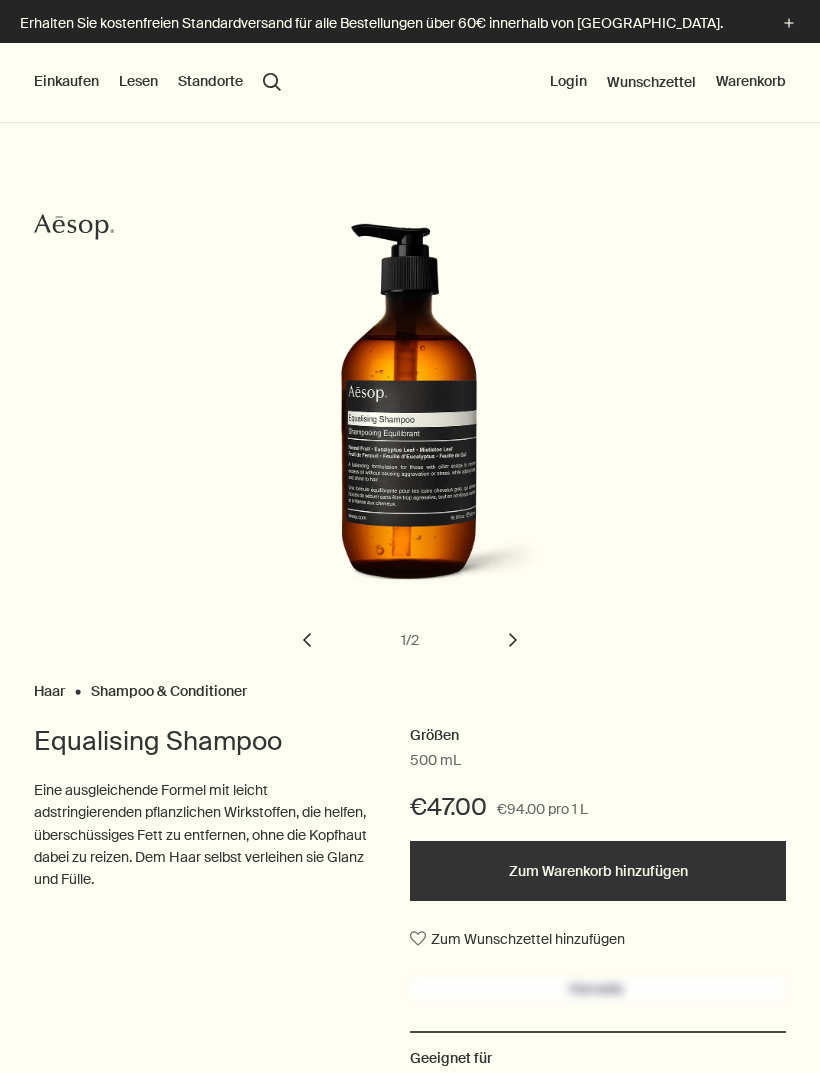 scroll, scrollTop: 0, scrollLeft: 0, axis: both 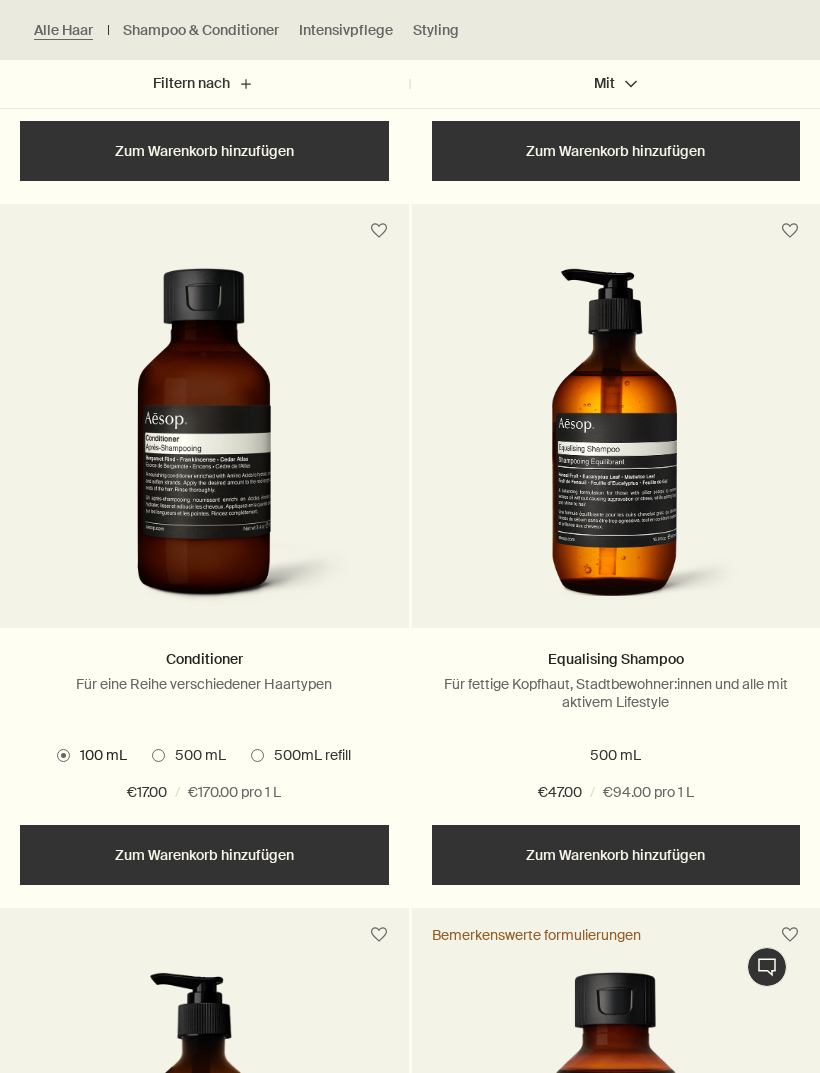 click on "500 mL" at bounding box center [195, 756] 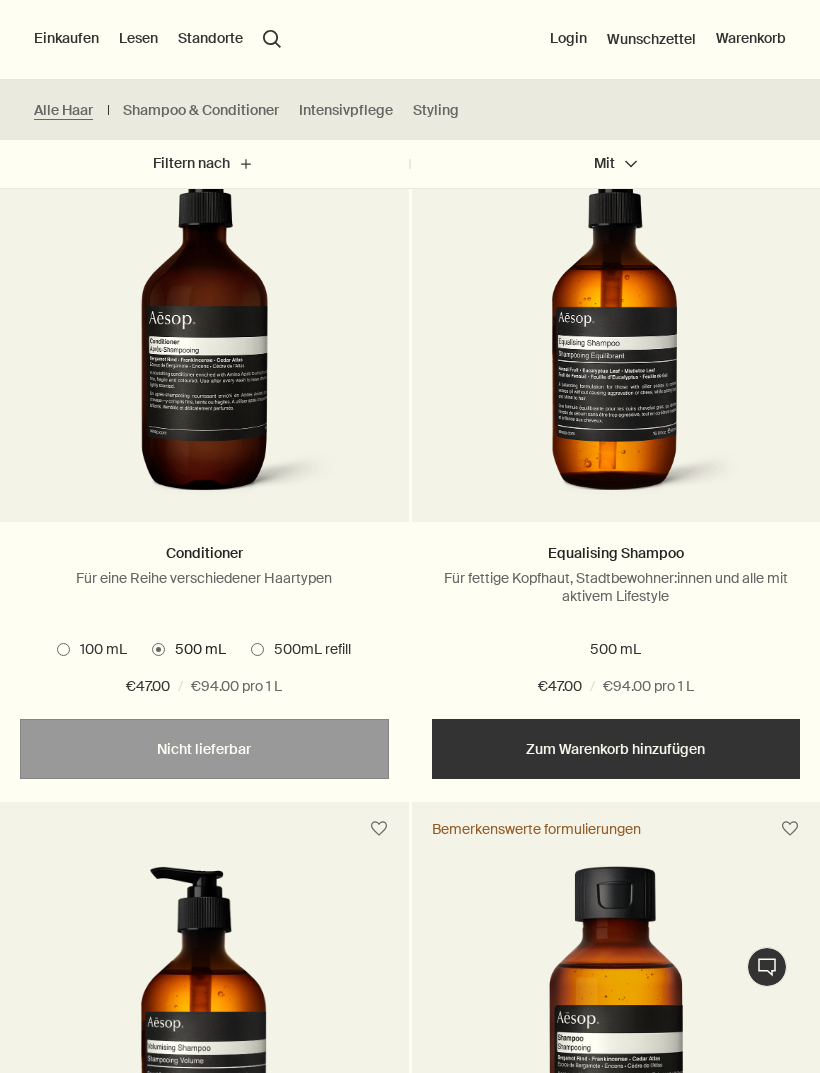 scroll, scrollTop: 1350, scrollLeft: 0, axis: vertical 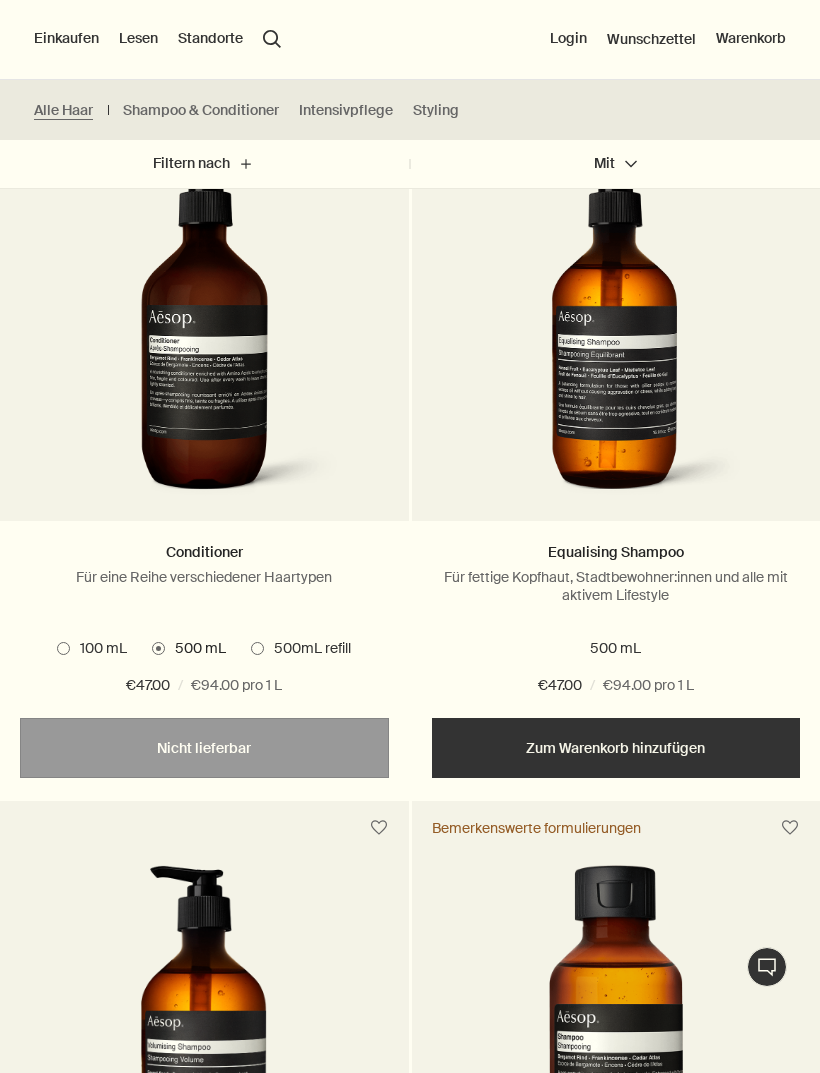 click at bounding box center [204, 336] 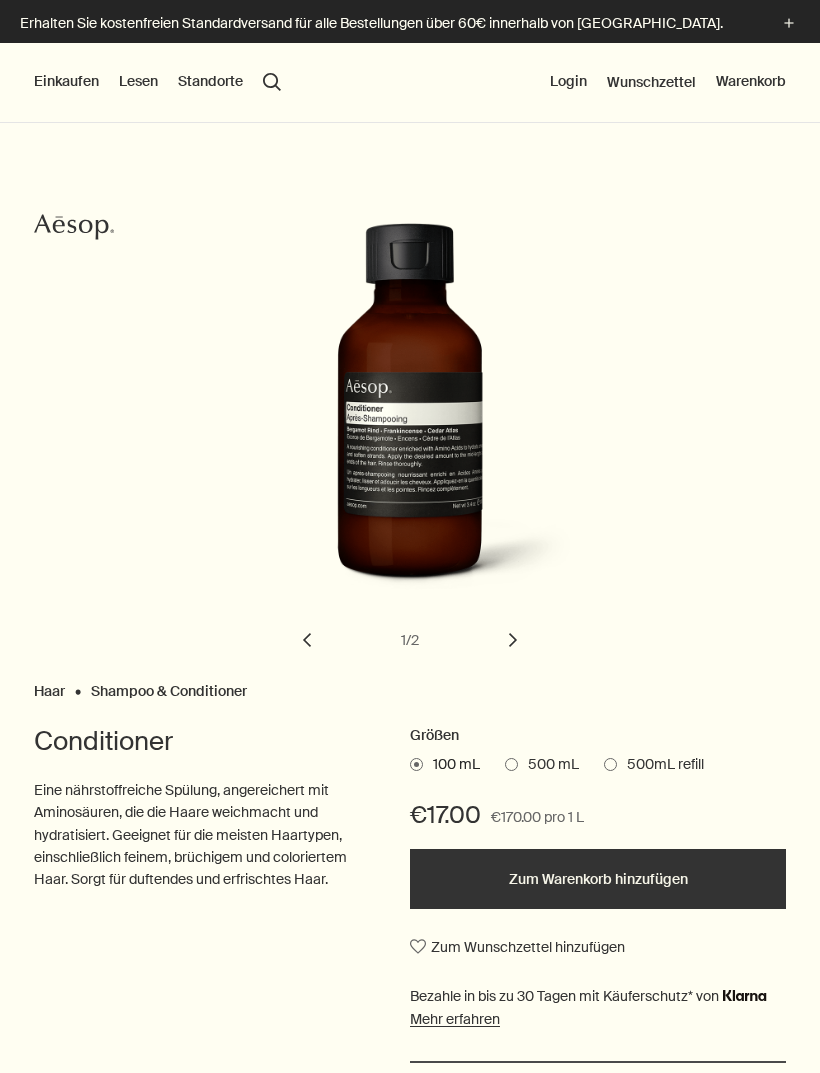 scroll, scrollTop: 0, scrollLeft: 0, axis: both 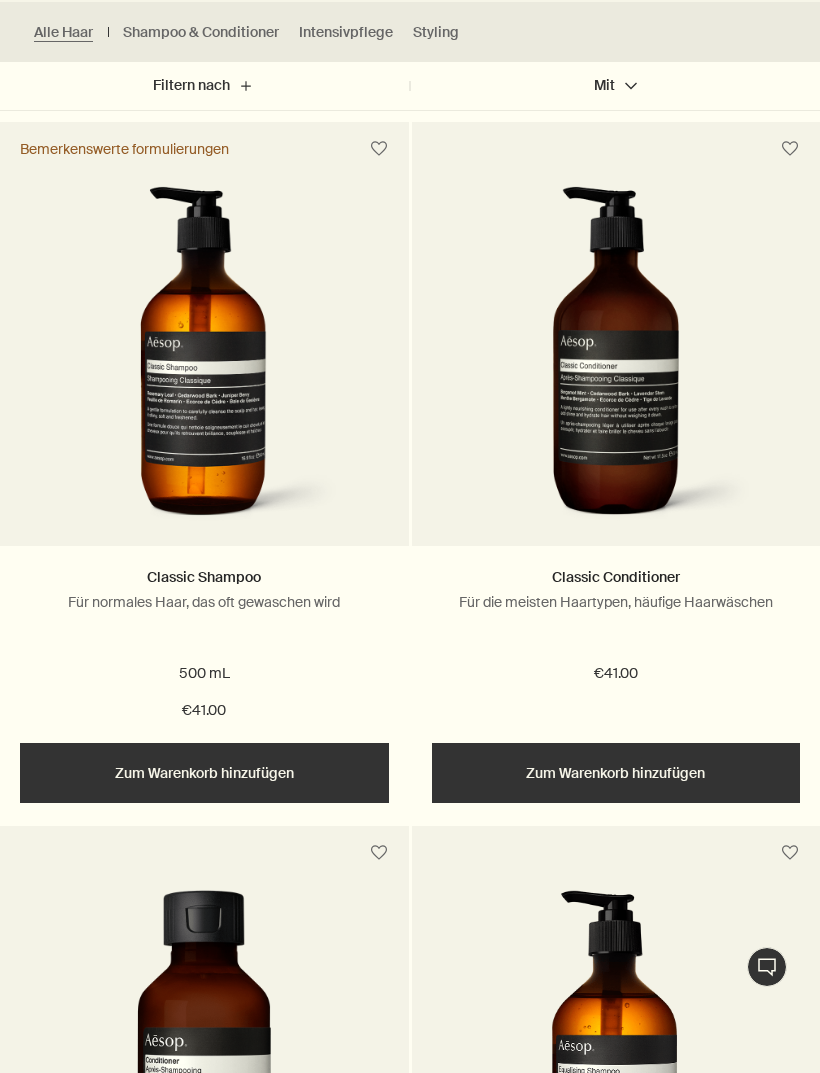 click at bounding box center [204, 361] 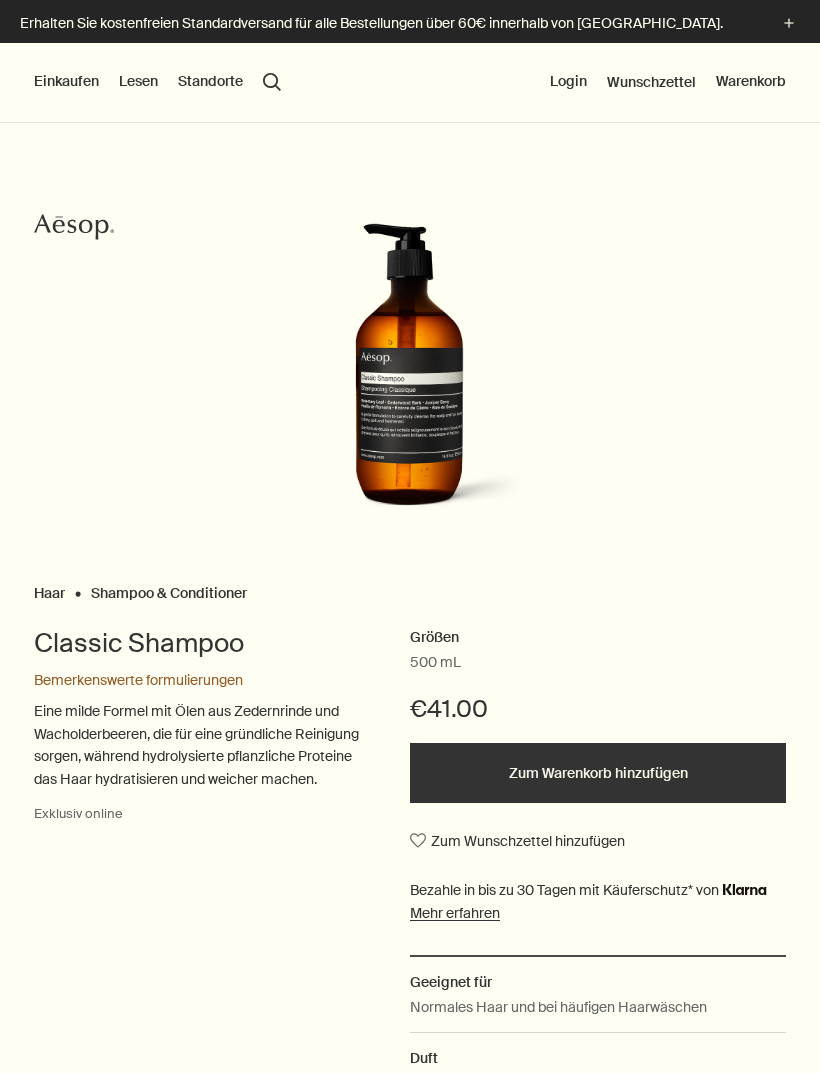 scroll, scrollTop: 0, scrollLeft: 0, axis: both 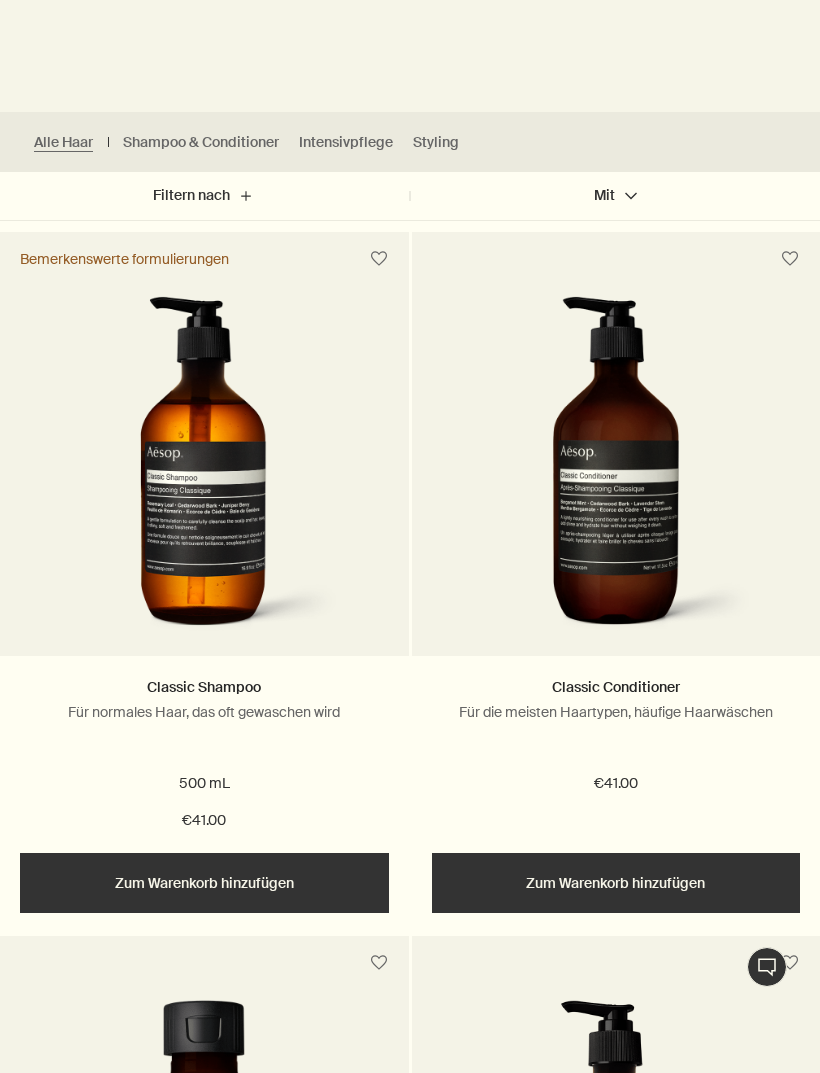 click at bounding box center (616, 471) 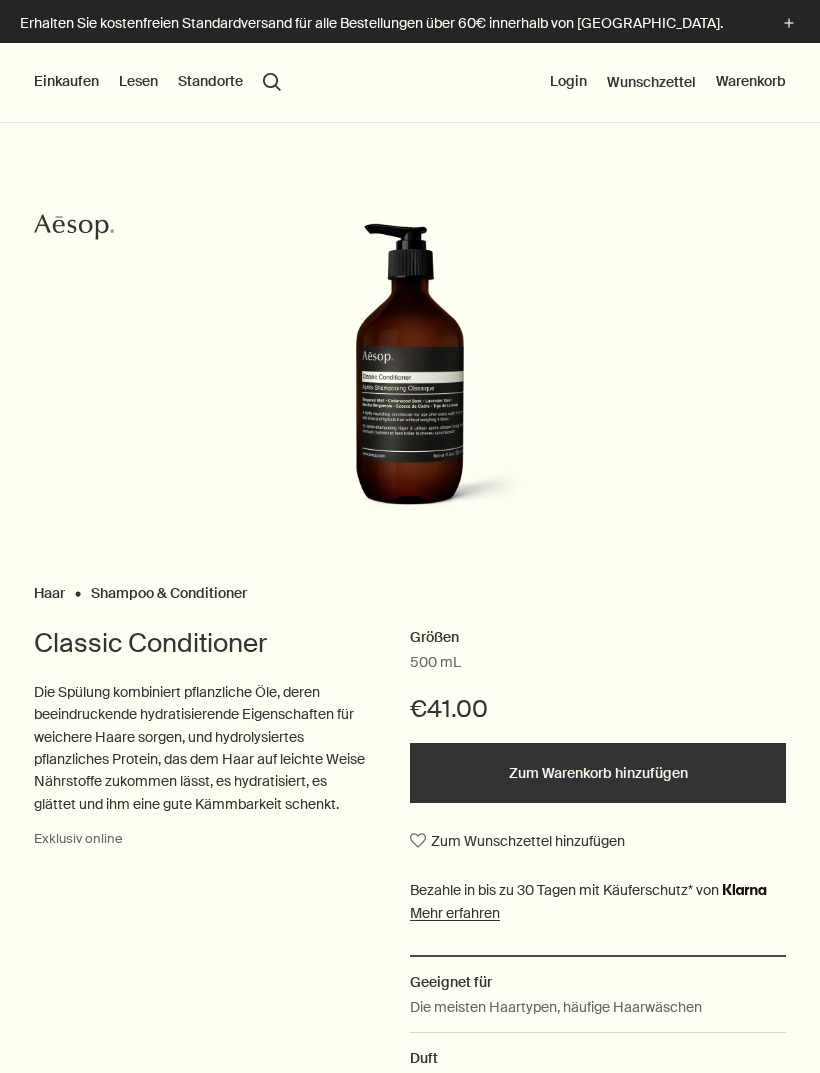 scroll, scrollTop: 0, scrollLeft: 0, axis: both 